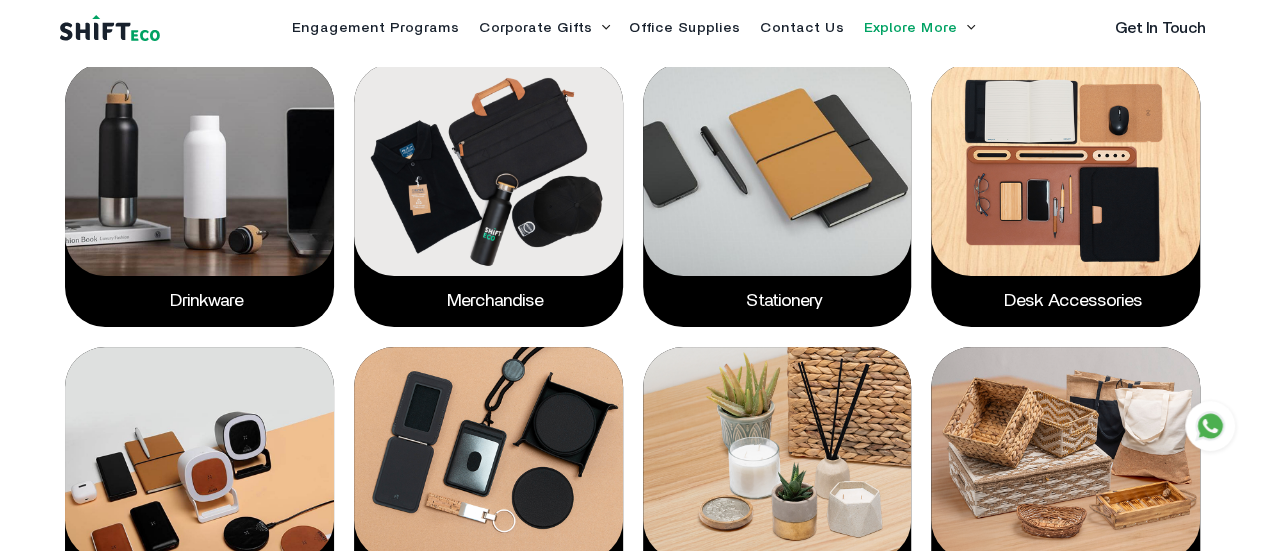scroll, scrollTop: 2464, scrollLeft: 0, axis: vertical 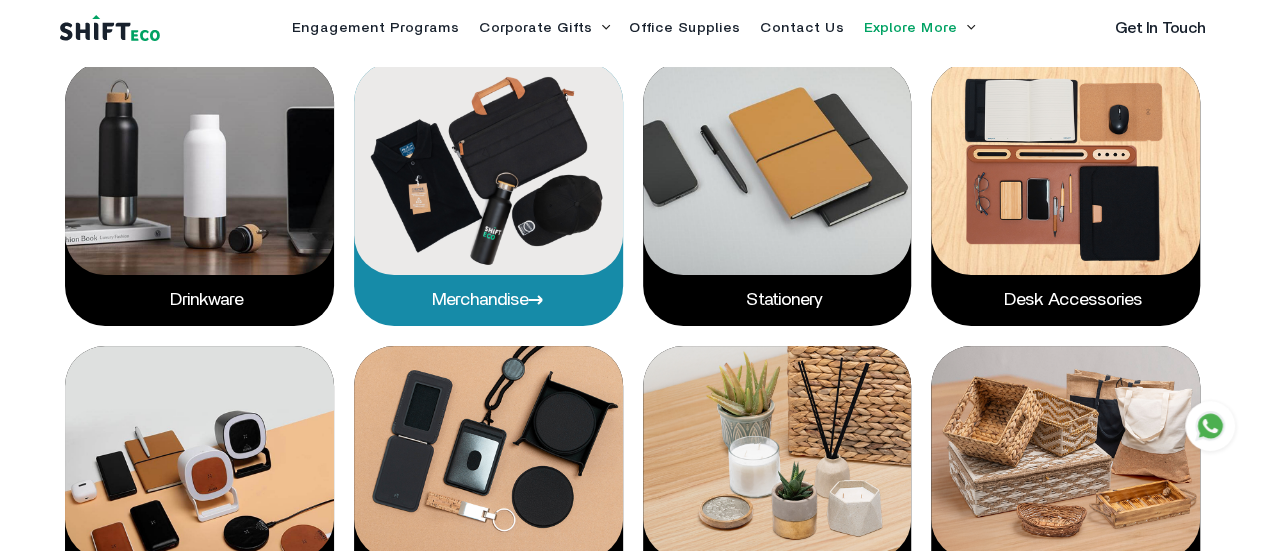 click on "Merchandise" at bounding box center [488, 300] 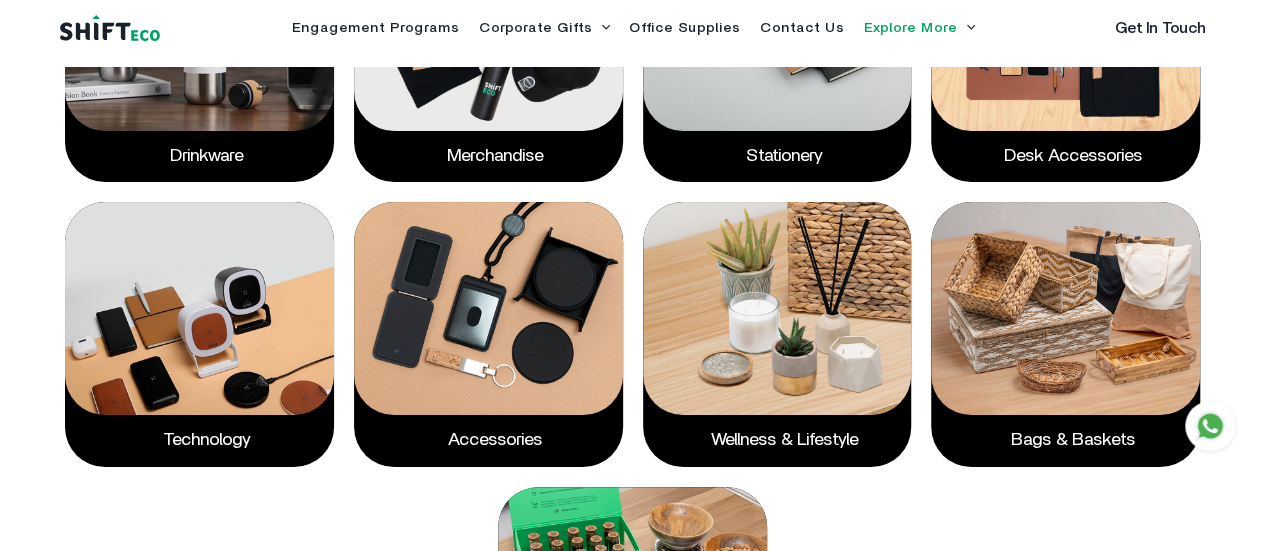 scroll, scrollTop: 2586, scrollLeft: 0, axis: vertical 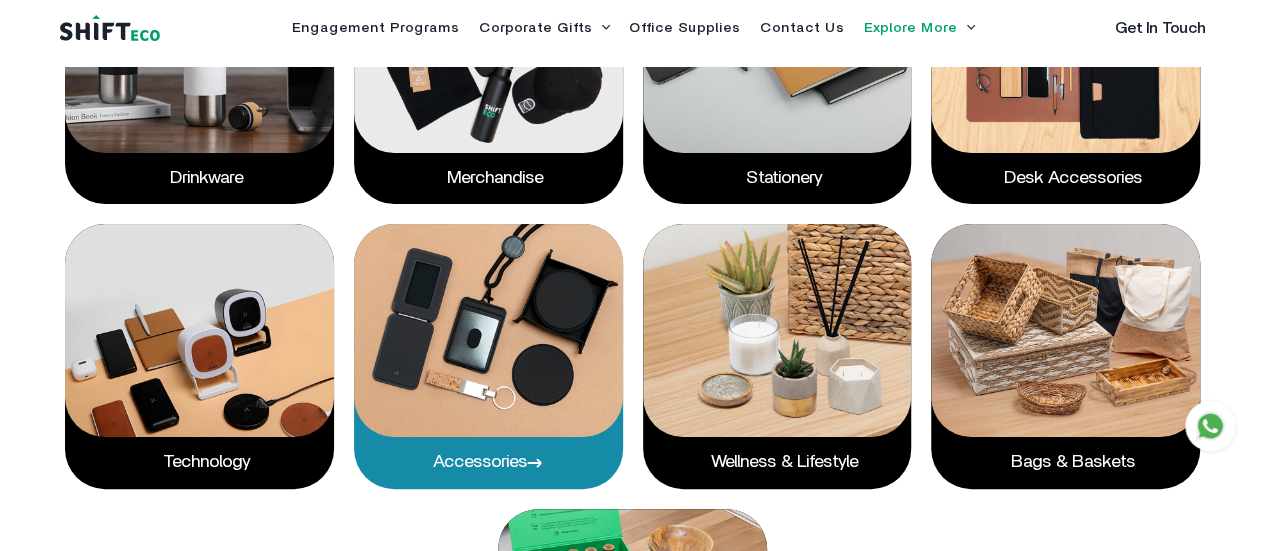 click at bounding box center (488, 330) 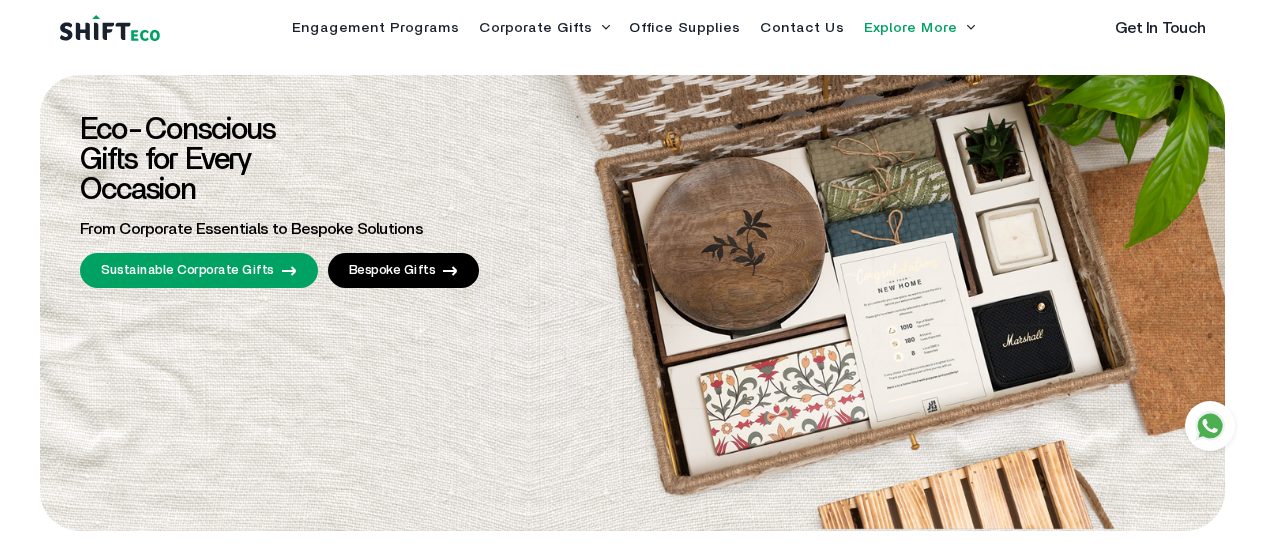 scroll, scrollTop: 2787, scrollLeft: 0, axis: vertical 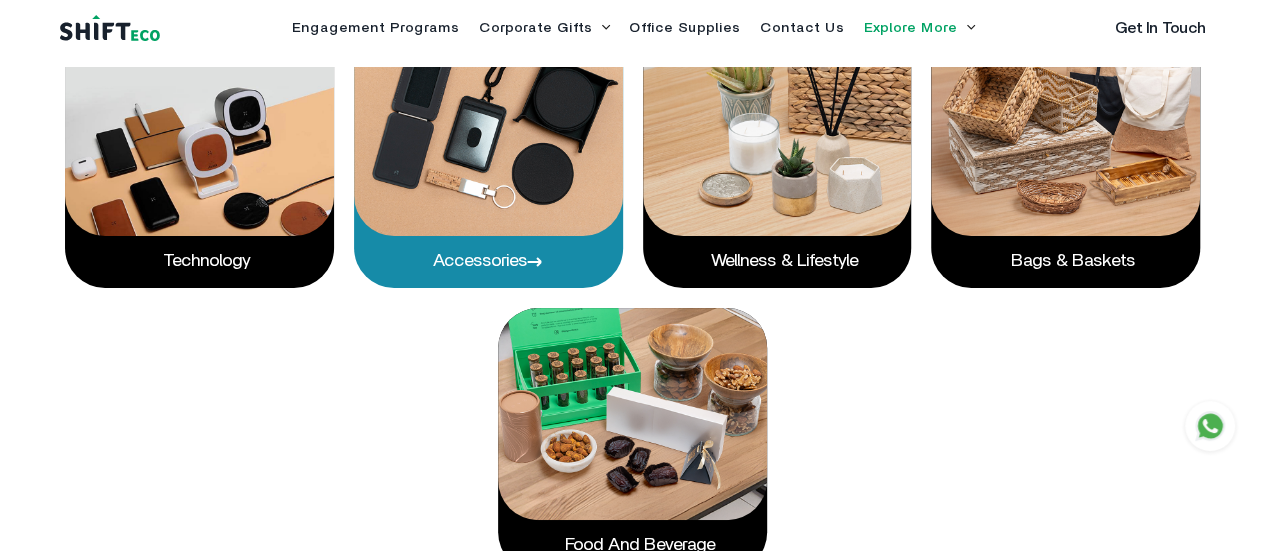 click on "Accessories" at bounding box center (488, 261) 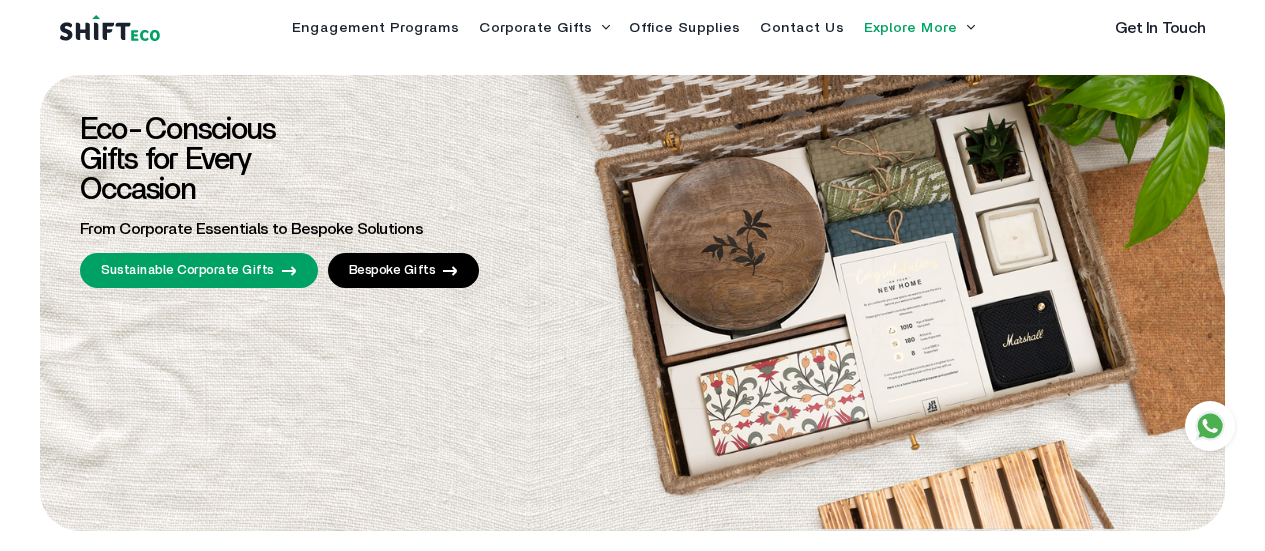scroll, scrollTop: 2787, scrollLeft: 0, axis: vertical 